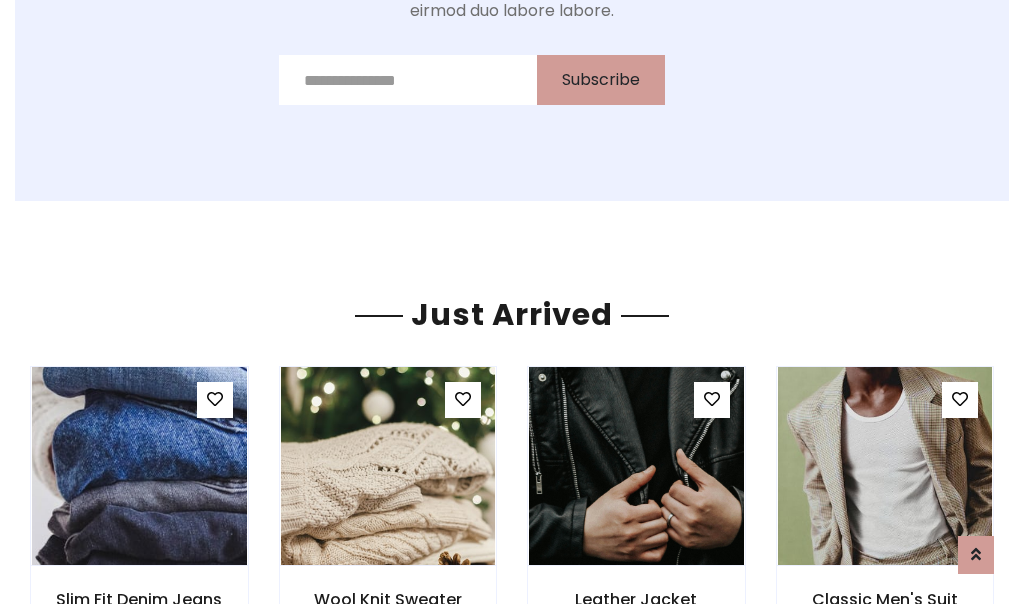scroll, scrollTop: 2125, scrollLeft: 0, axis: vertical 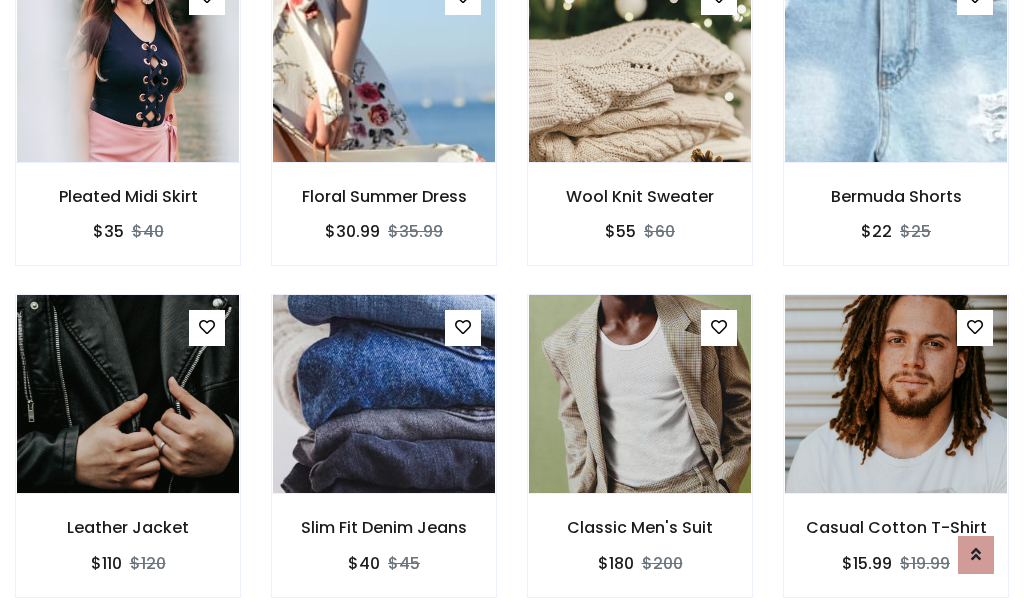 click on "Classic Men's Suit
$180
$200" at bounding box center [640, 459] 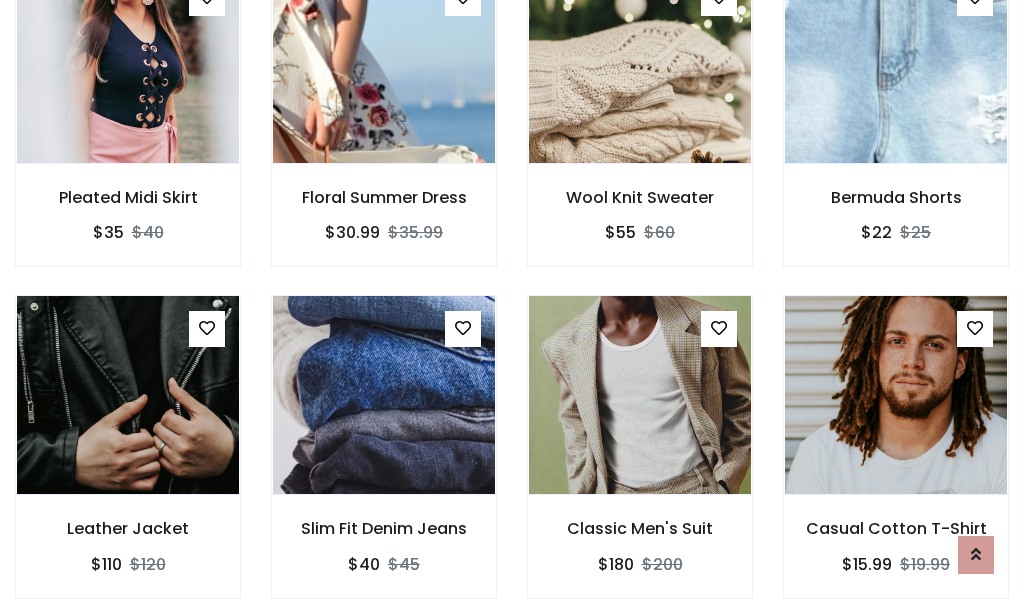 click on "Classic Men's Suit
$180
$200" at bounding box center [640, 460] 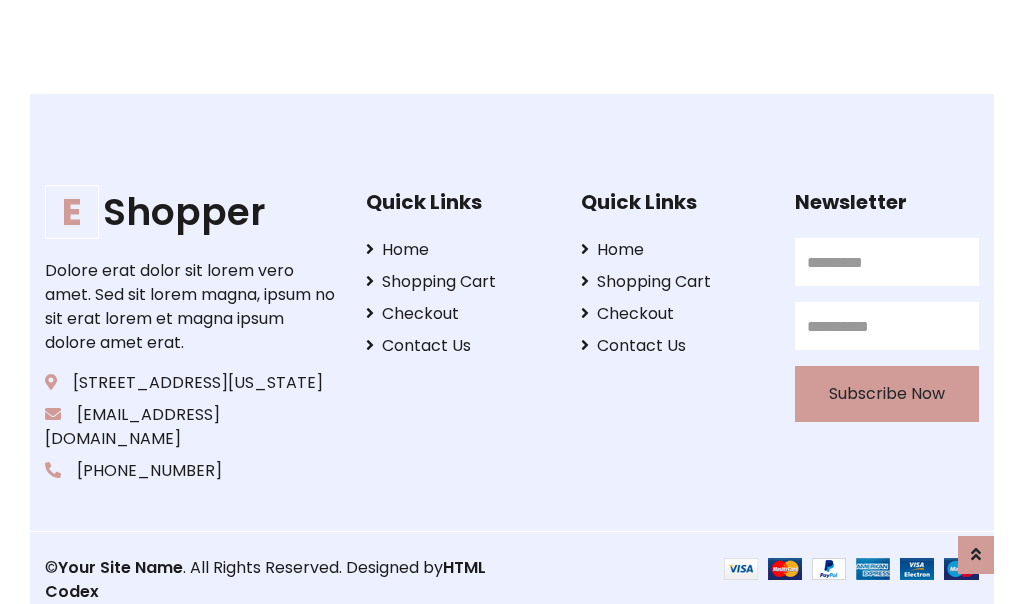 scroll, scrollTop: 3807, scrollLeft: 0, axis: vertical 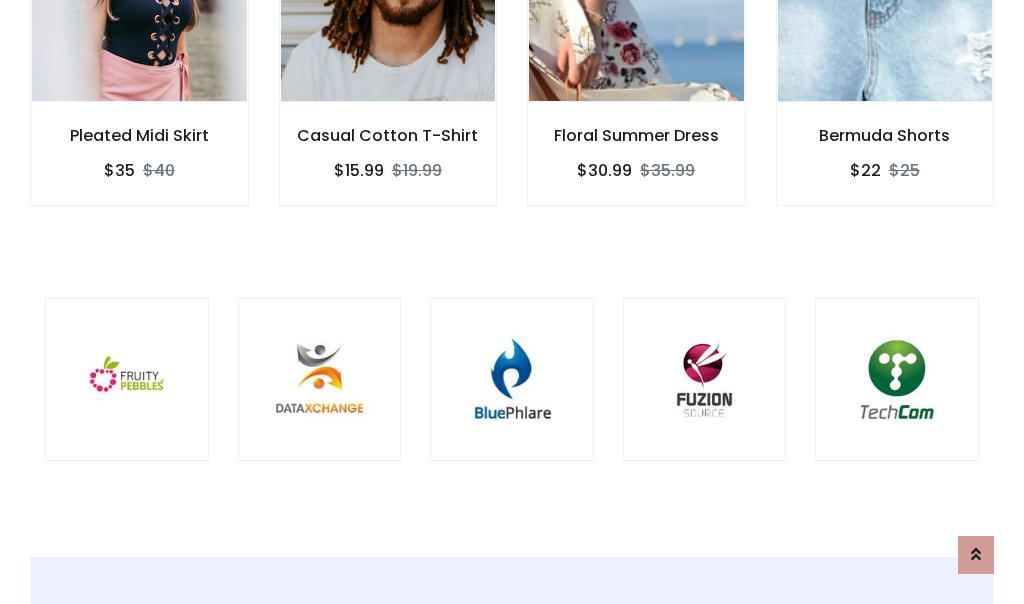 click at bounding box center (512, 380) 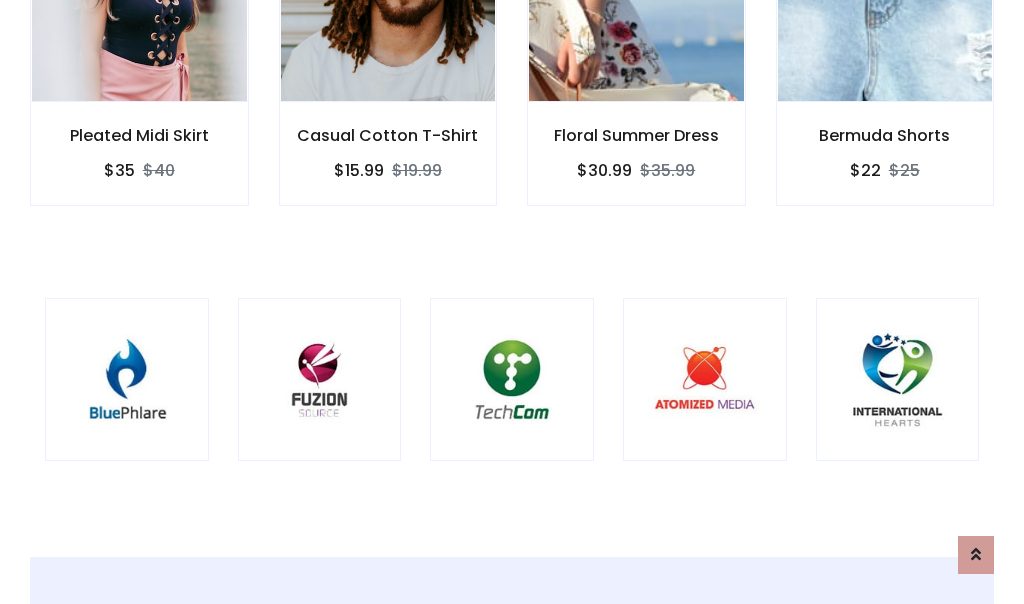 click at bounding box center [512, 380] 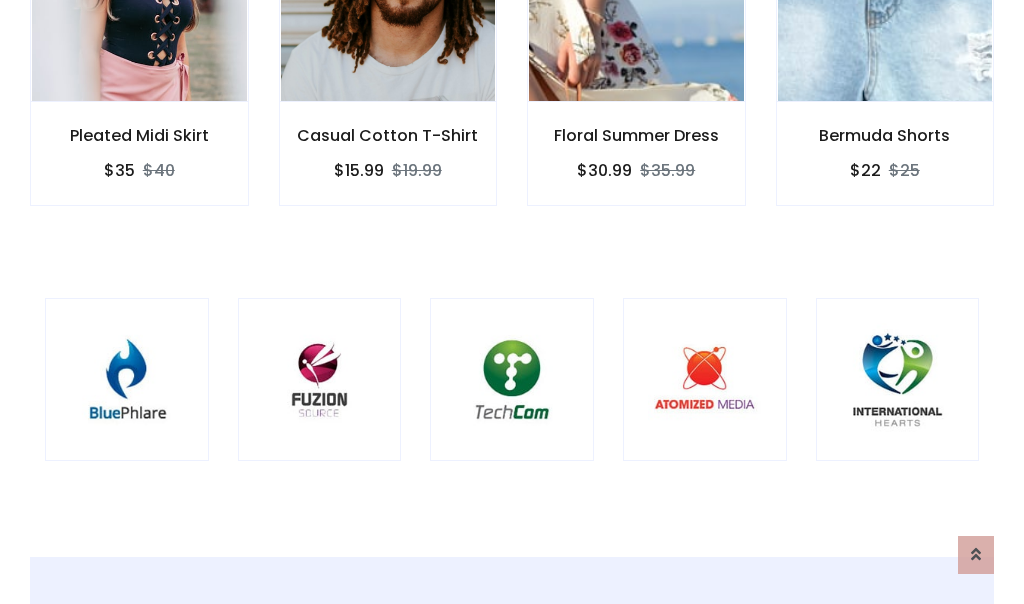 scroll, scrollTop: 0, scrollLeft: 0, axis: both 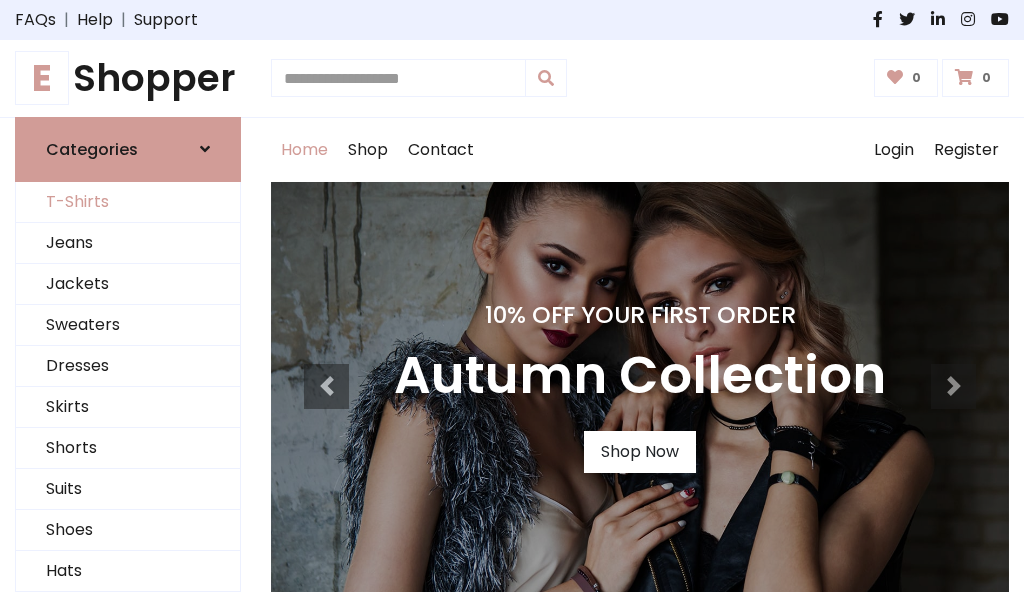 click on "T-Shirts" at bounding box center [128, 202] 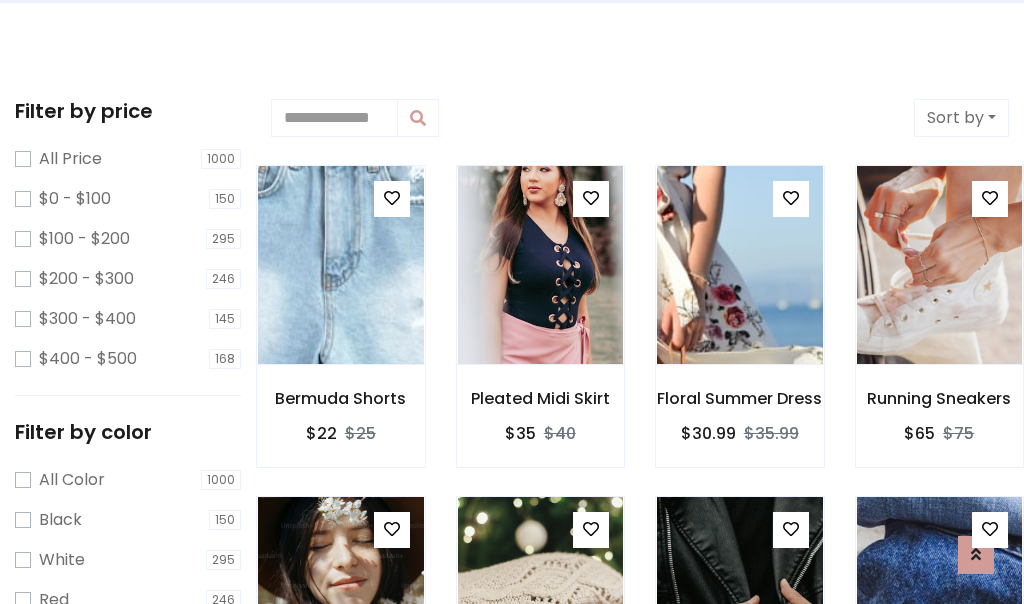 scroll, scrollTop: 0, scrollLeft: 0, axis: both 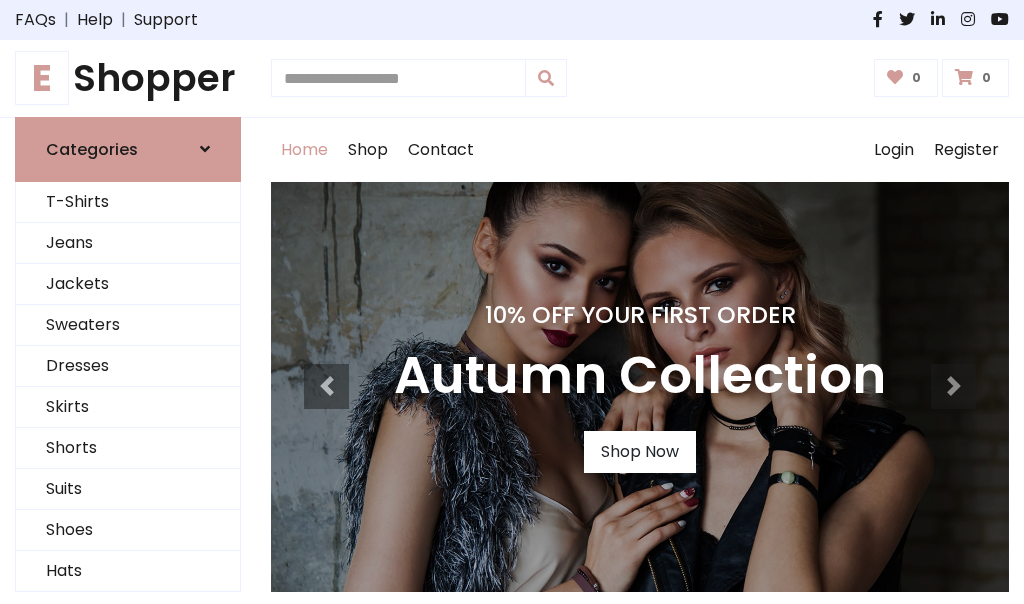 click on "E Shopper" at bounding box center [128, 78] 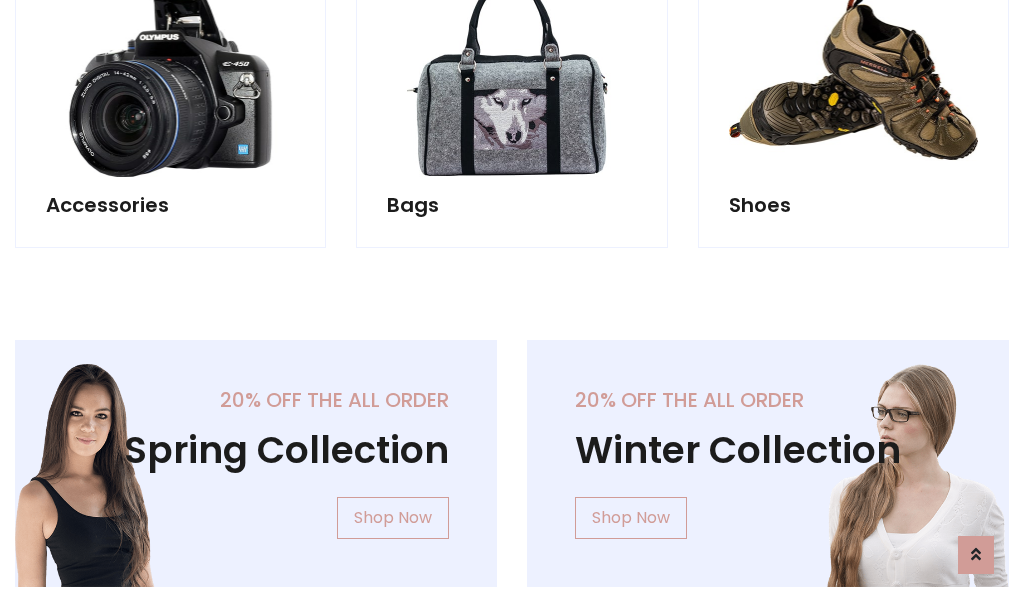 scroll, scrollTop: 1943, scrollLeft: 0, axis: vertical 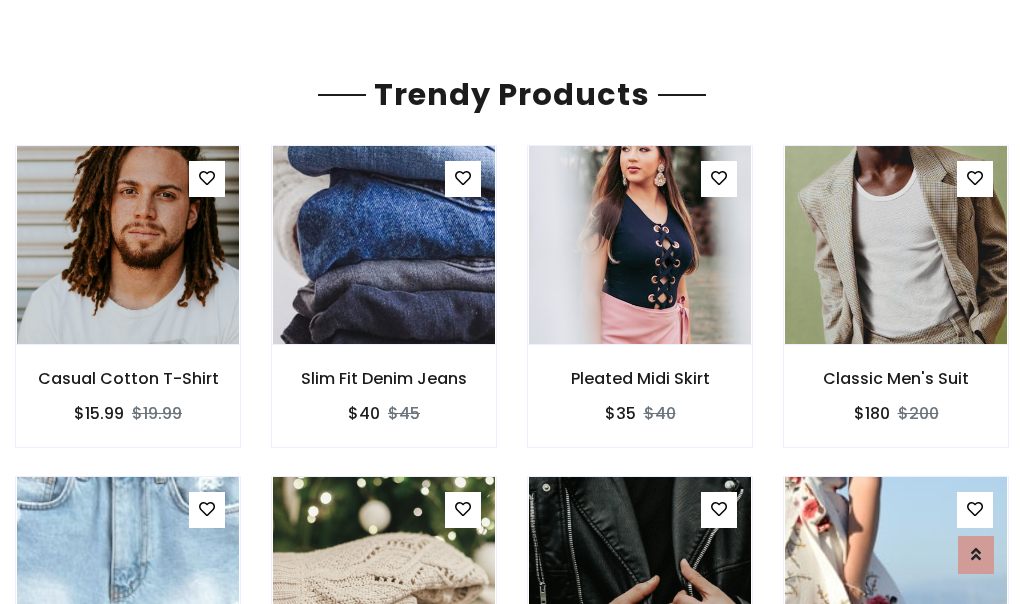 click on "Shop" at bounding box center (368, -1793) 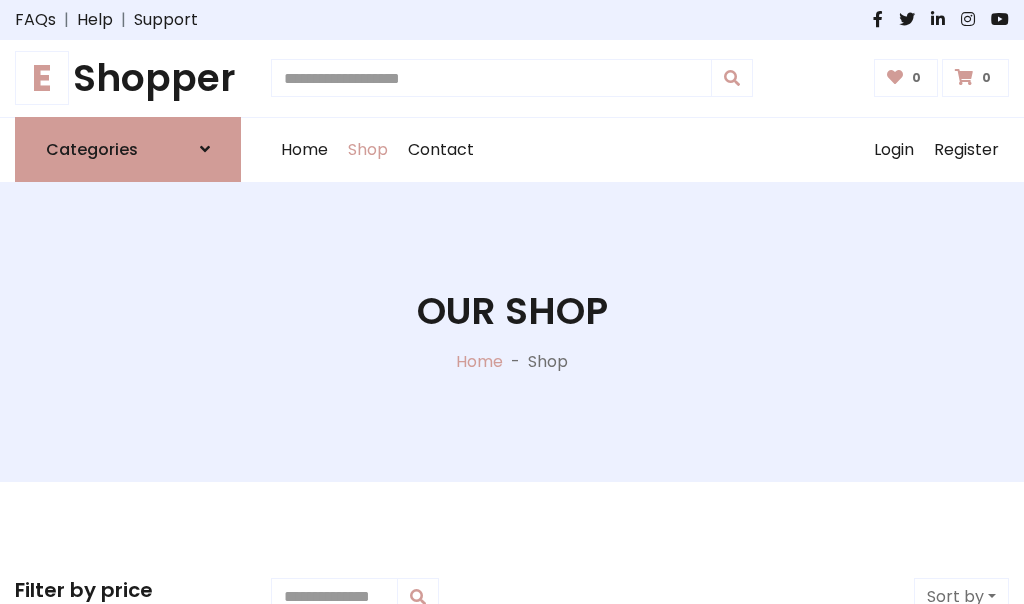 scroll, scrollTop: 0, scrollLeft: 0, axis: both 